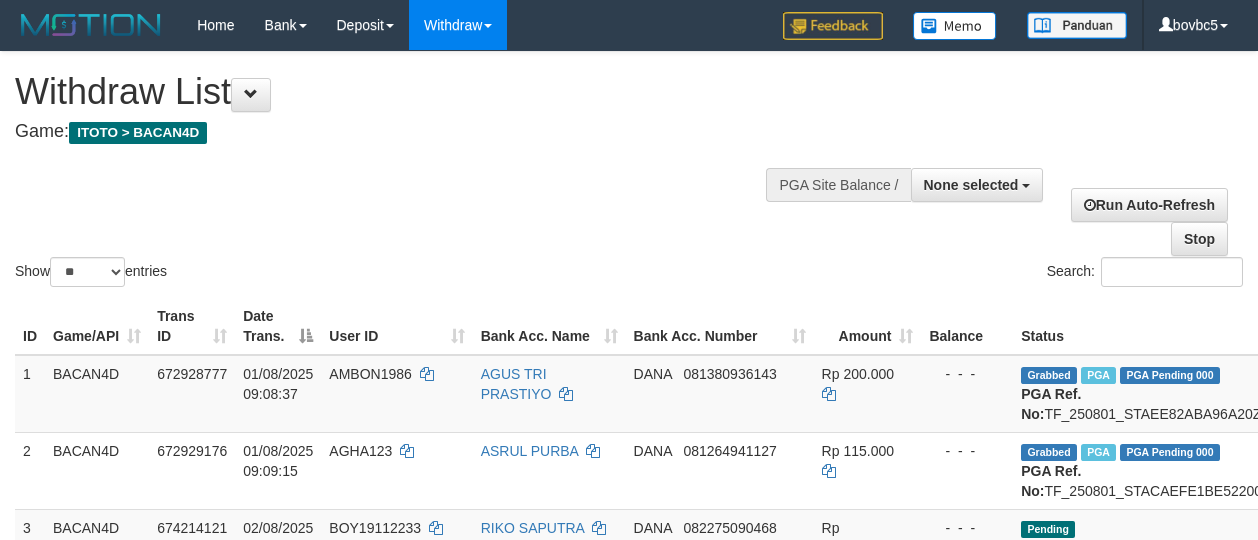 select 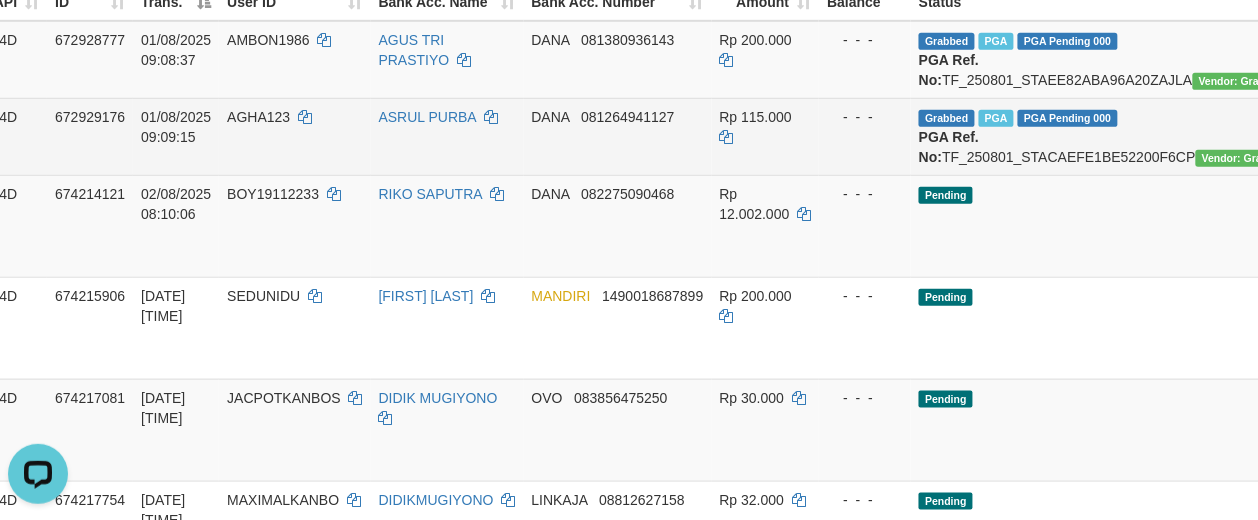 scroll, scrollTop: 0, scrollLeft: 0, axis: both 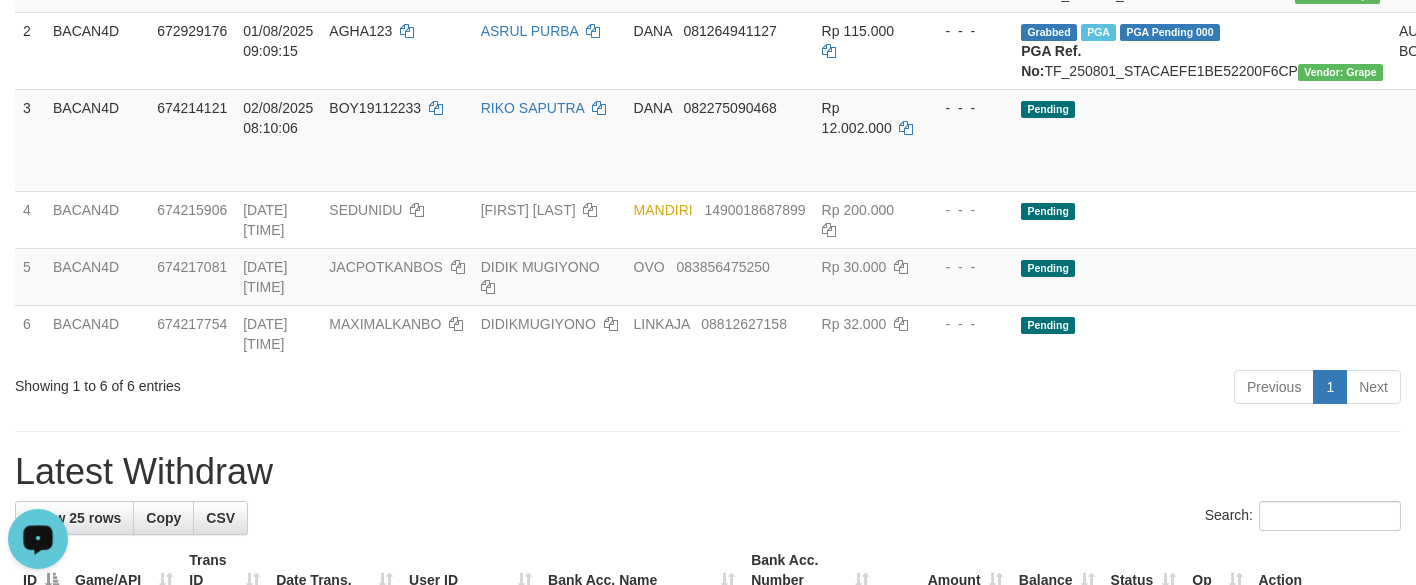 click at bounding box center (708, 431) 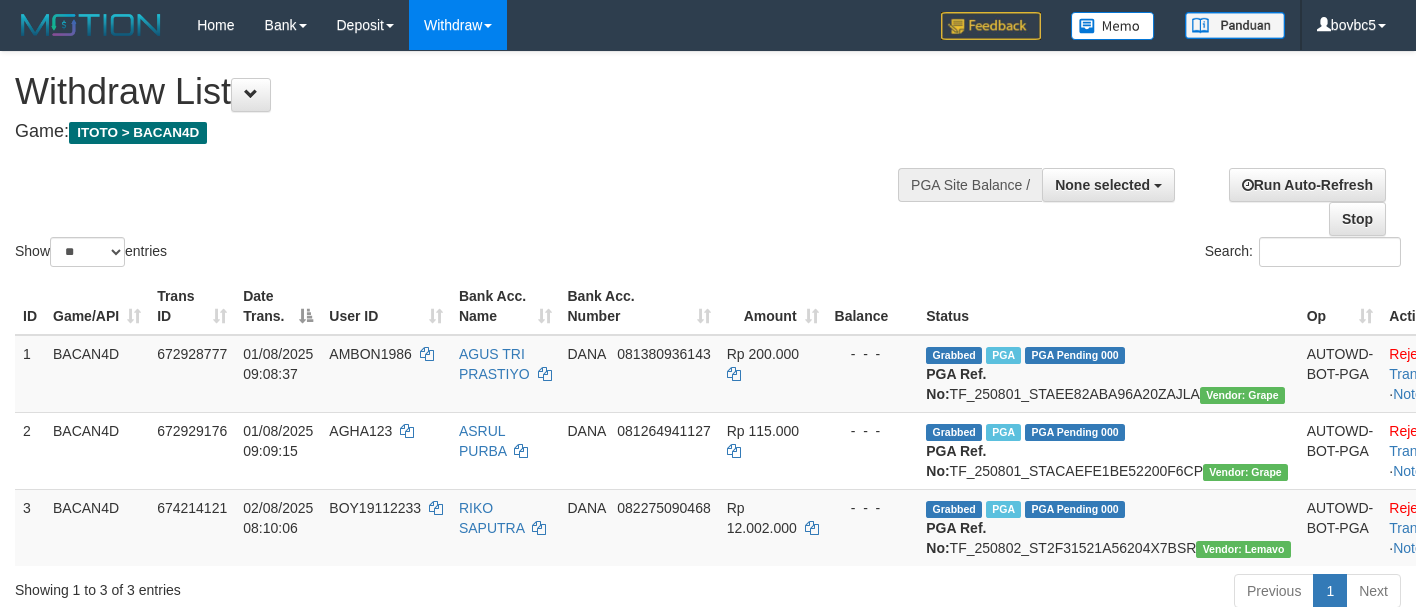 select 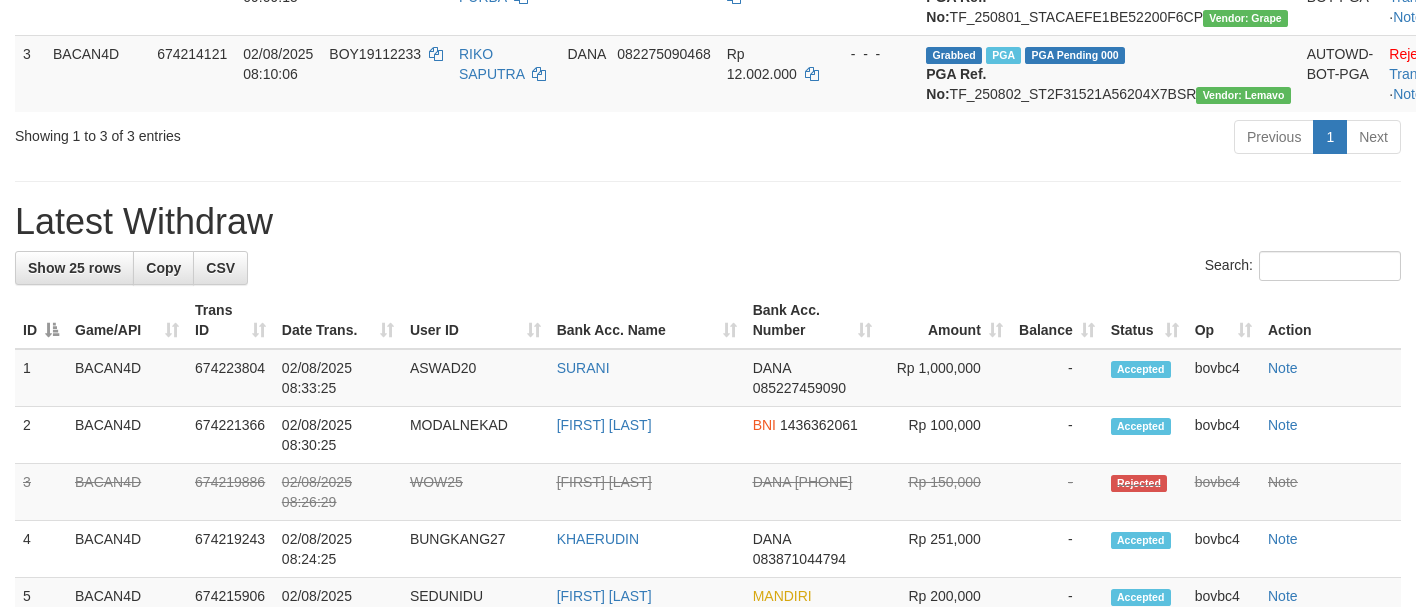 scroll, scrollTop: 400, scrollLeft: 0, axis: vertical 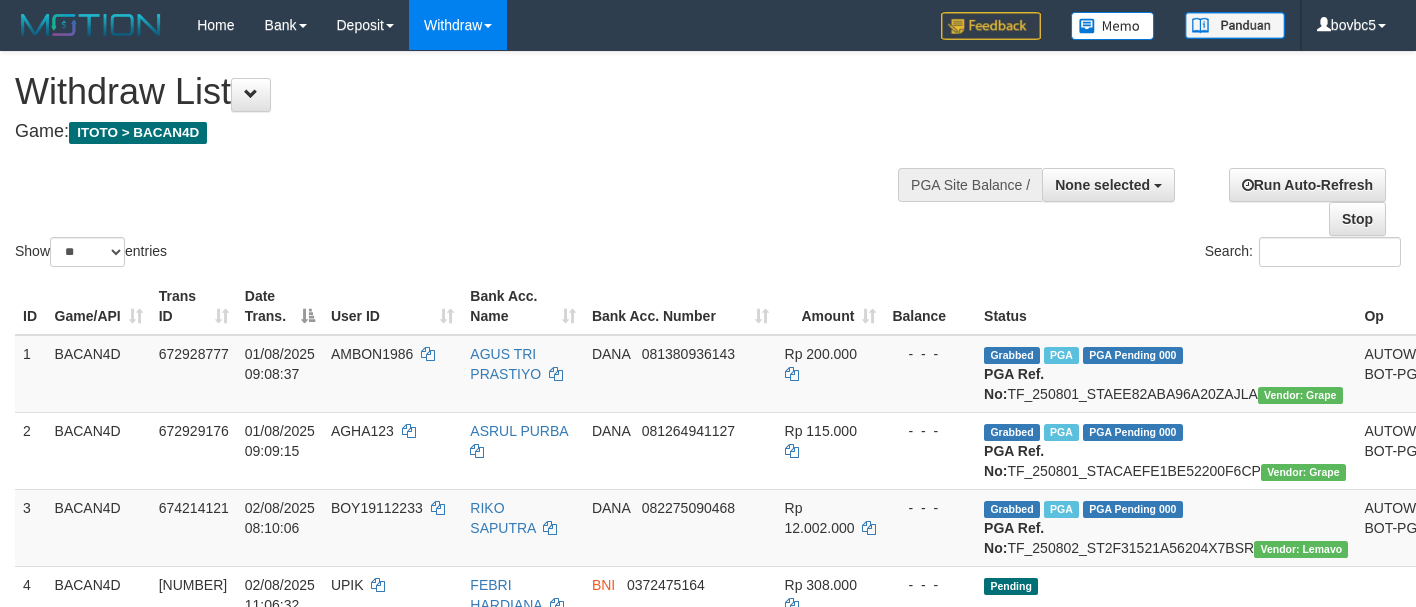 select 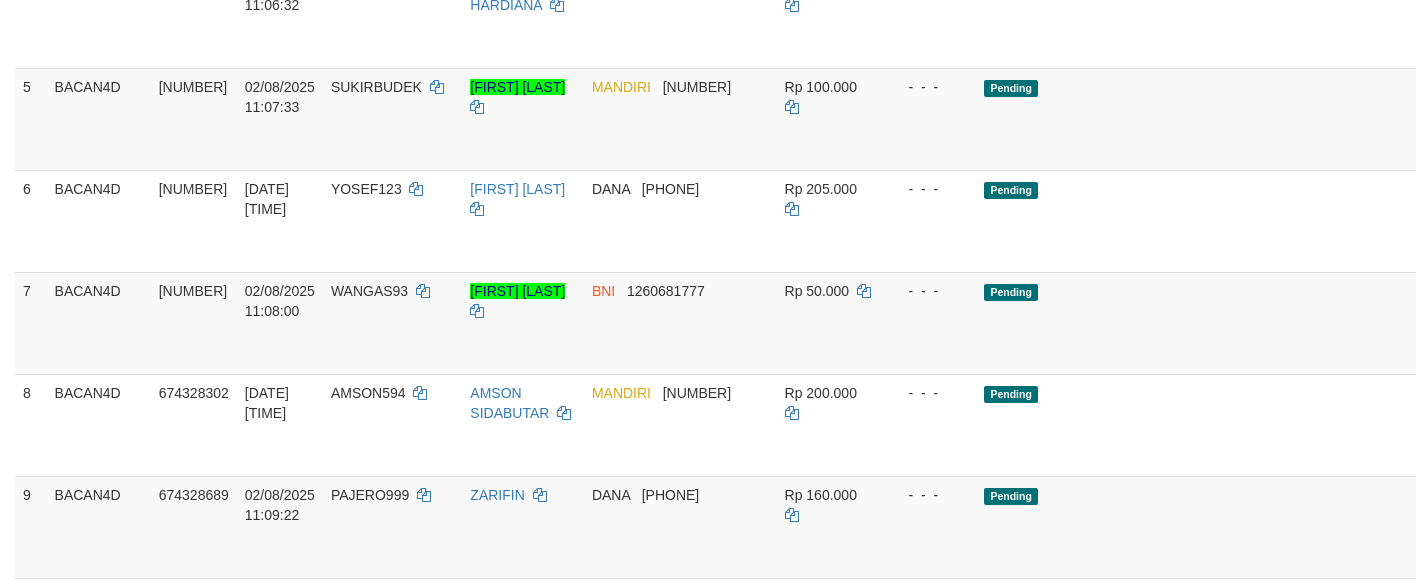 scroll, scrollTop: 601, scrollLeft: 0, axis: vertical 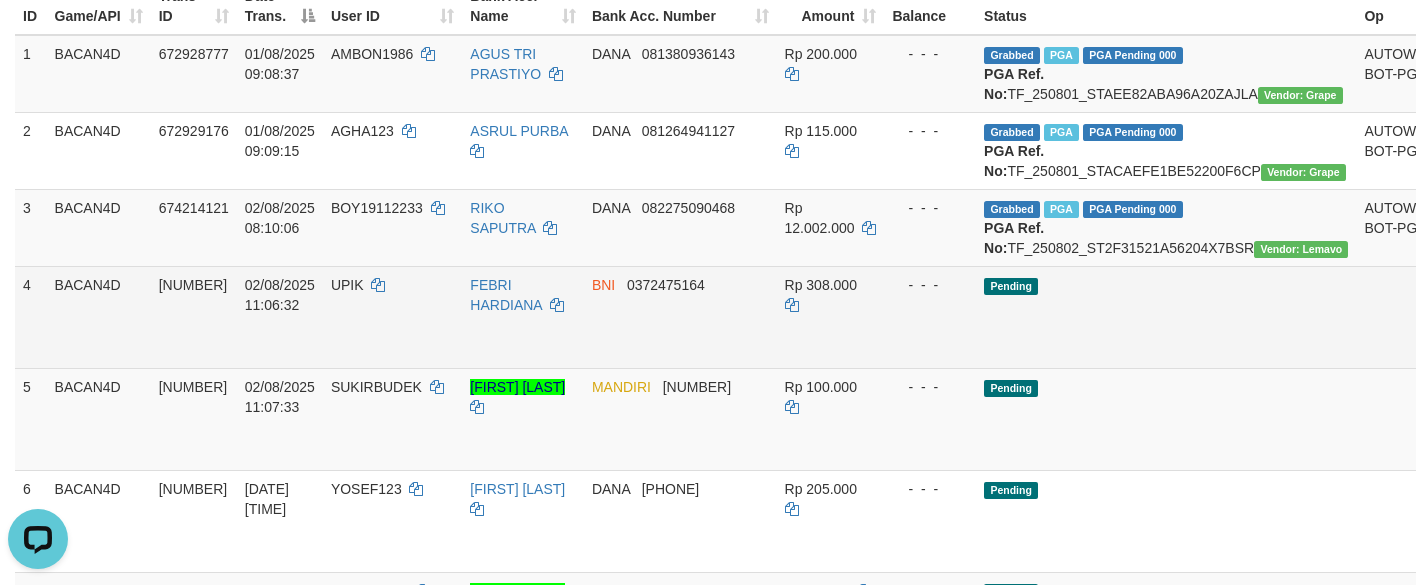 click on "Send PGA" at bounding box center [1463, 340] 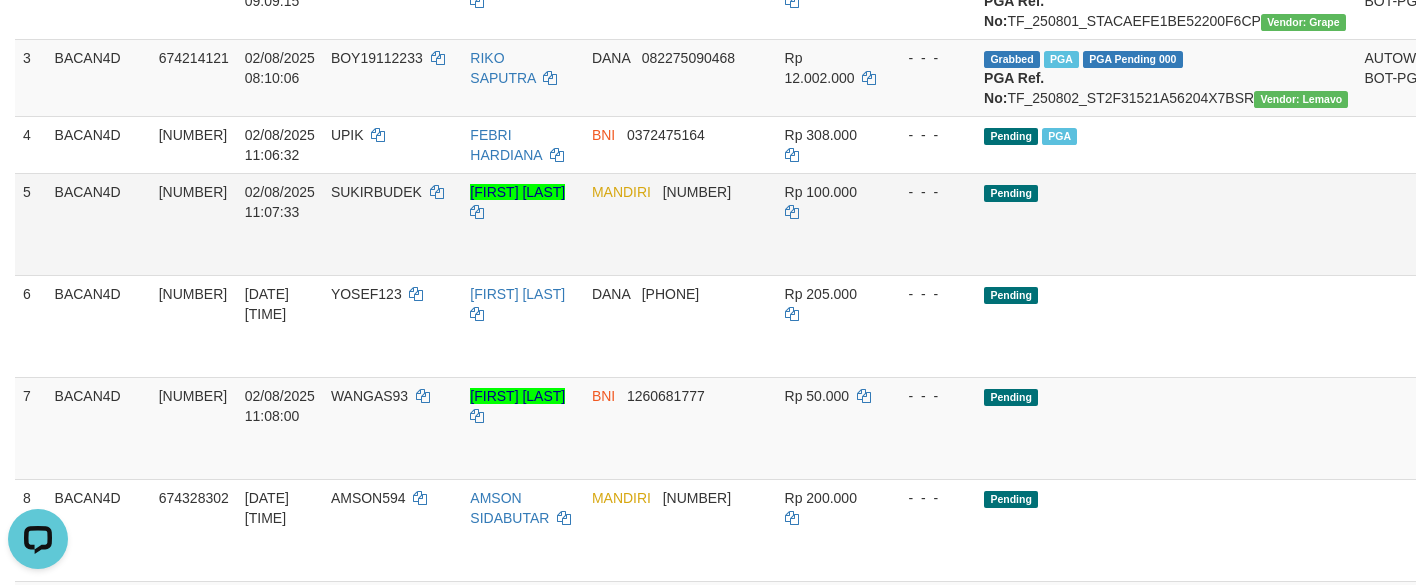 click on "Send PGA" at bounding box center (1463, 247) 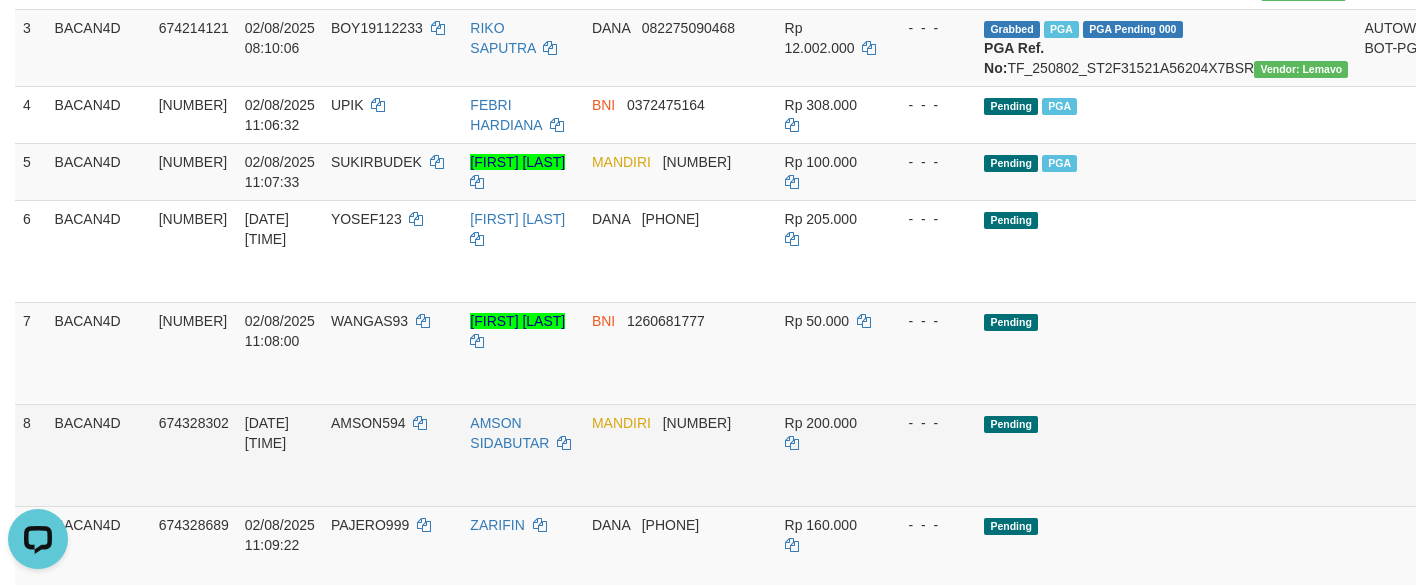 scroll, scrollTop: 300, scrollLeft: 0, axis: vertical 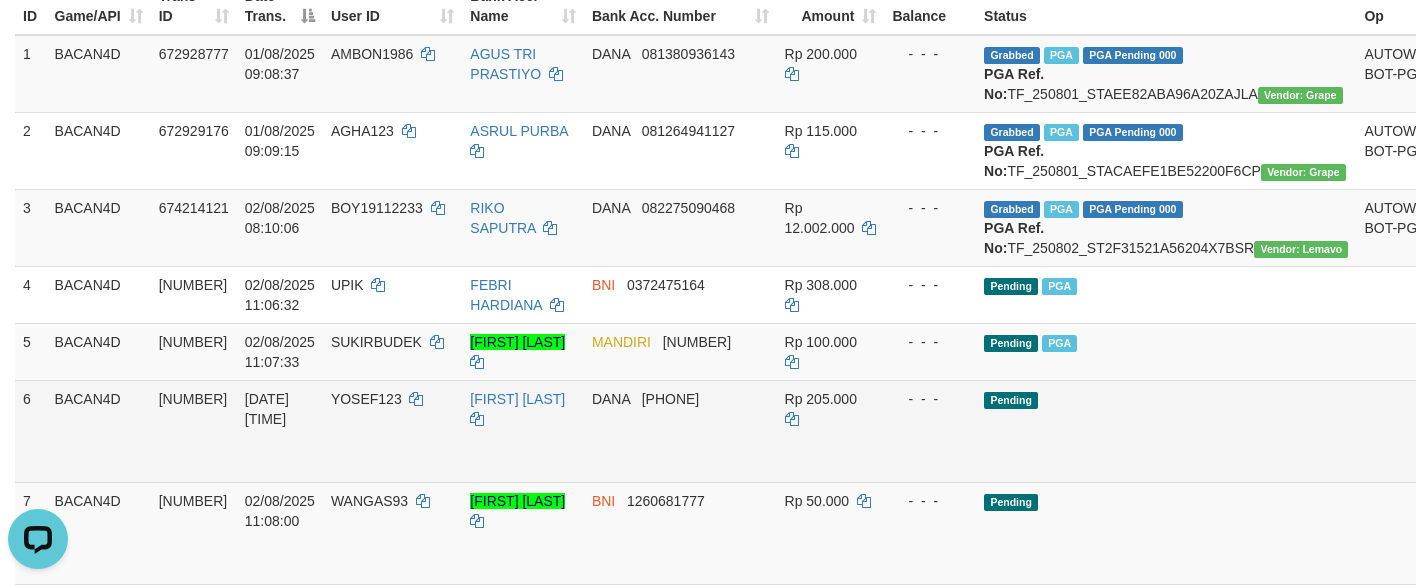 click on "Send PGA" at bounding box center [1463, 454] 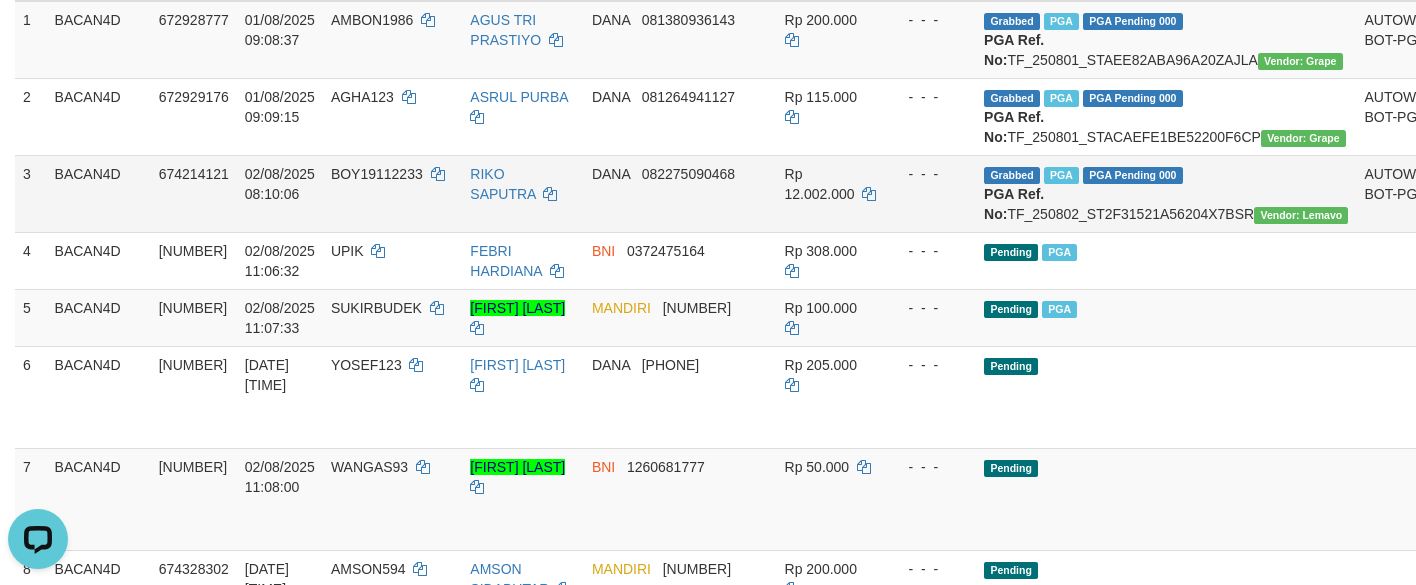 scroll, scrollTop: 450, scrollLeft: 0, axis: vertical 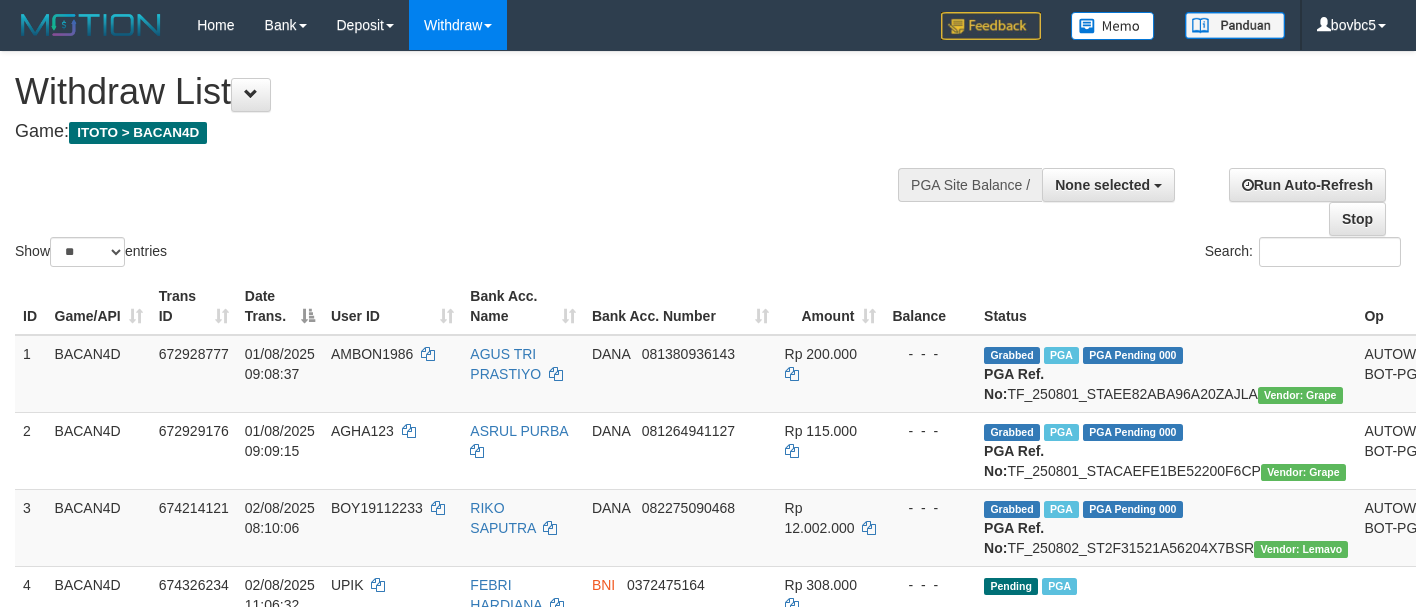 select 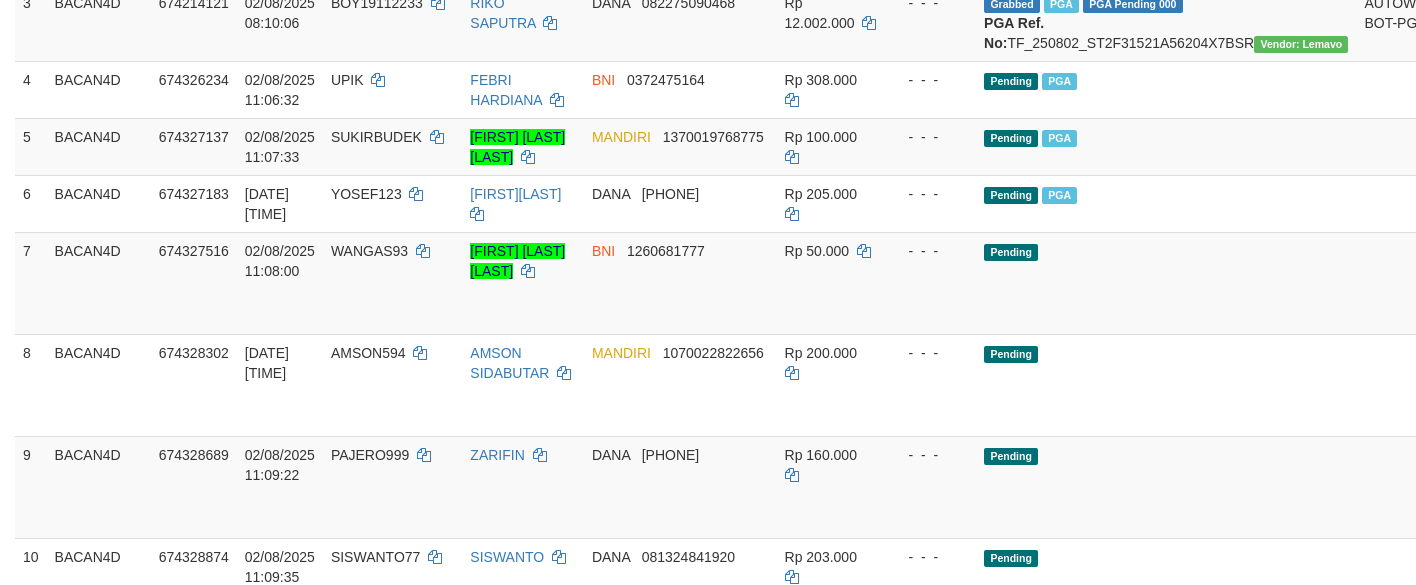 scroll, scrollTop: 450, scrollLeft: 0, axis: vertical 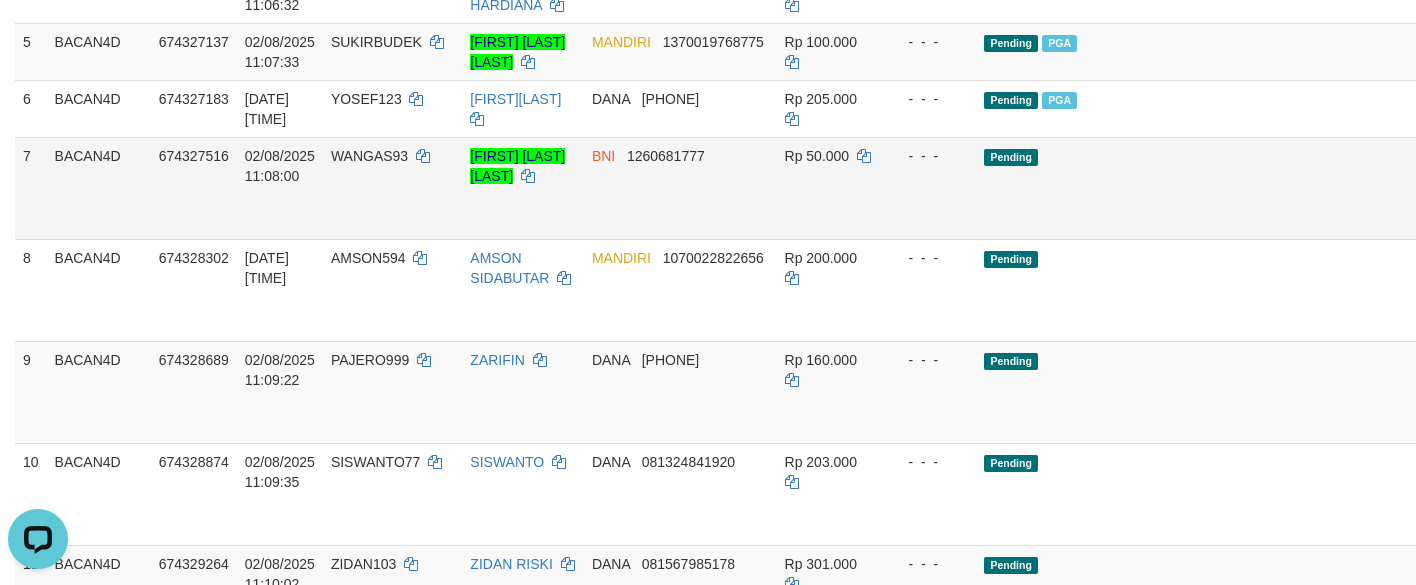 click on "Send PGA" at bounding box center [1463, 211] 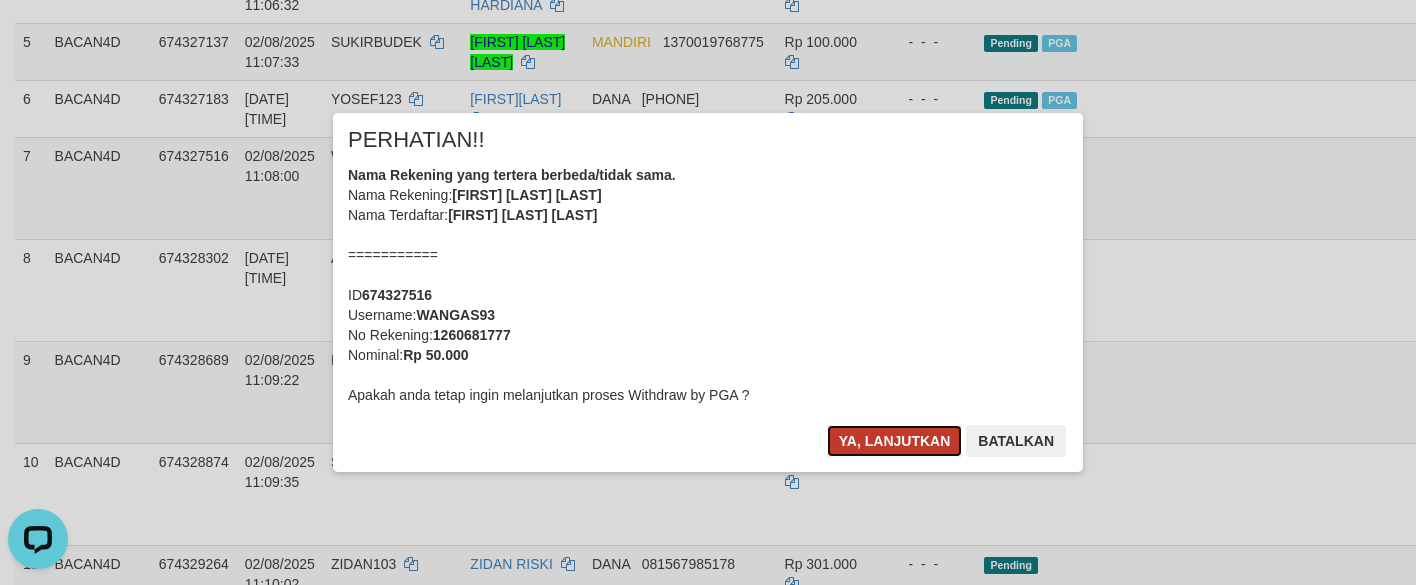 click on "Ya, lanjutkan" at bounding box center [895, 441] 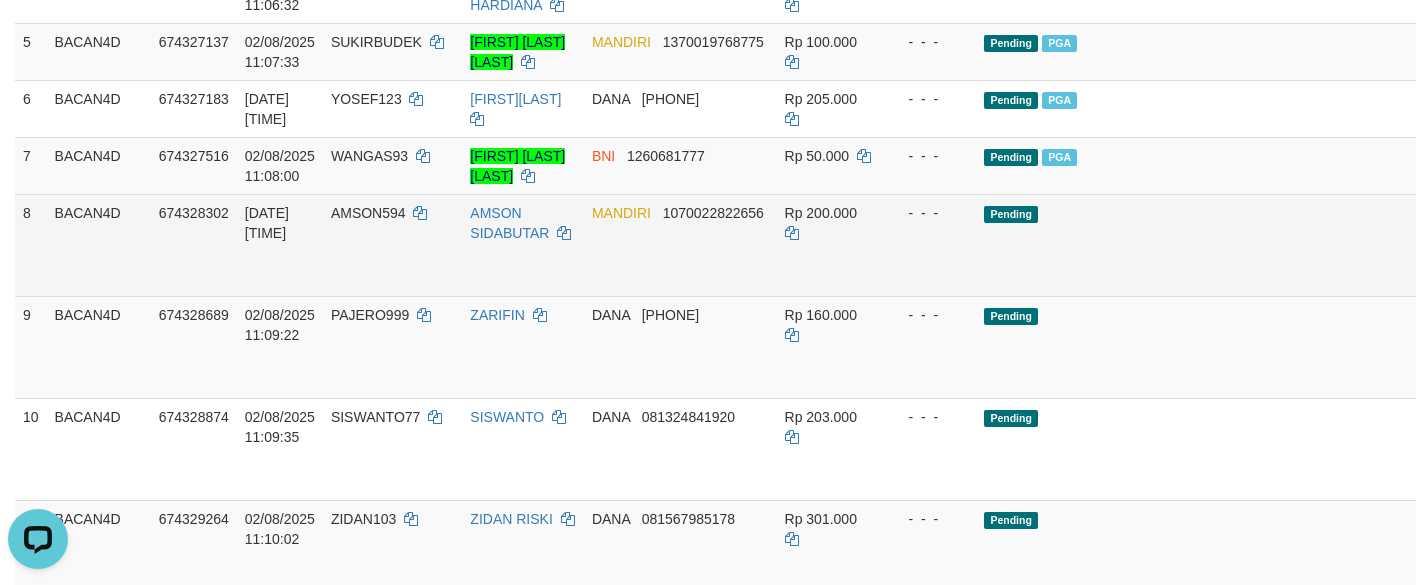 click on "Send PGA" at bounding box center (1463, 268) 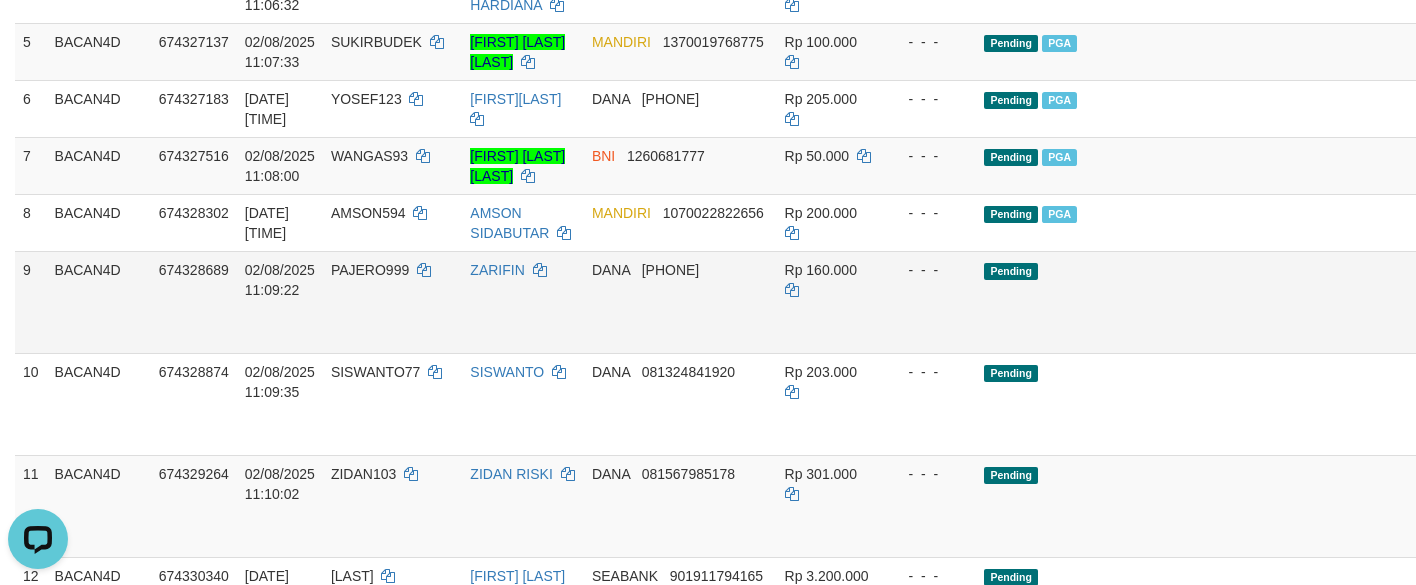 click on "Send PGA" at bounding box center [1463, 325] 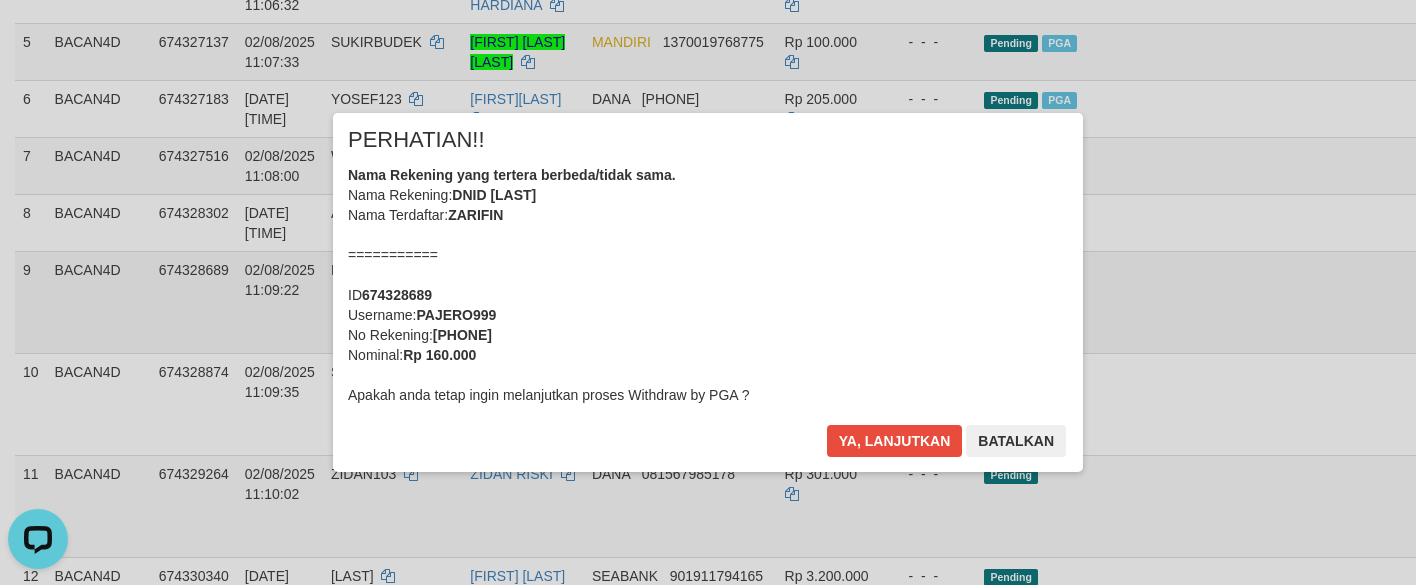 scroll, scrollTop: 750, scrollLeft: 0, axis: vertical 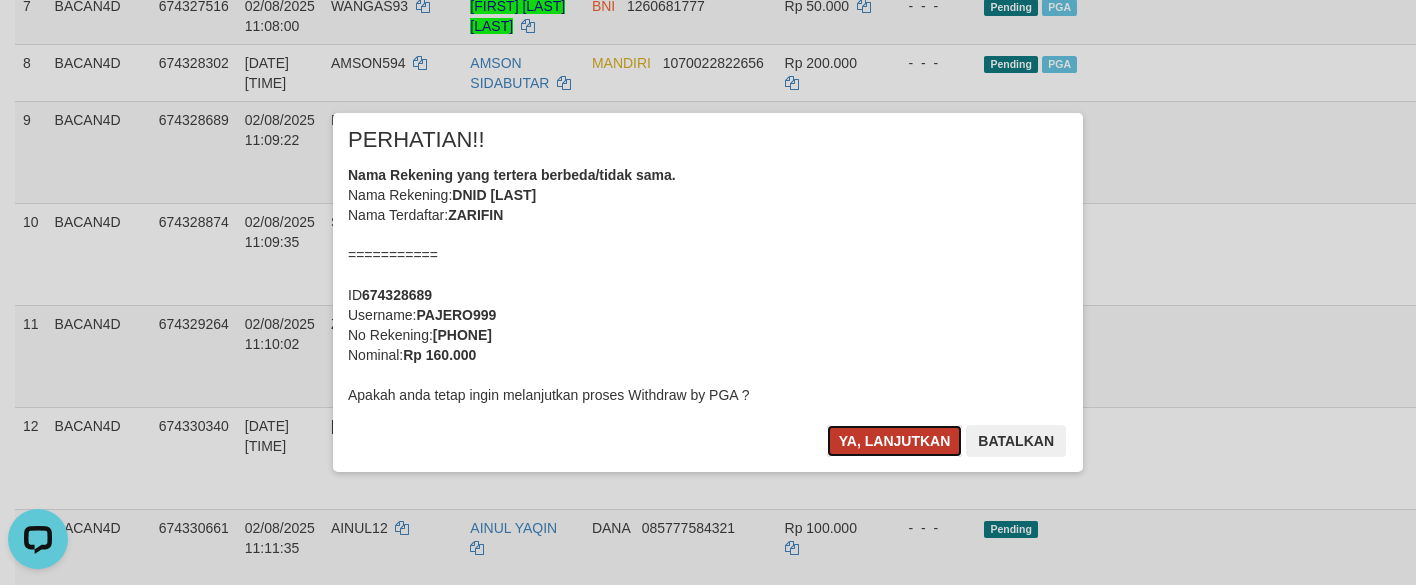 click on "Ya, lanjutkan" at bounding box center [895, 441] 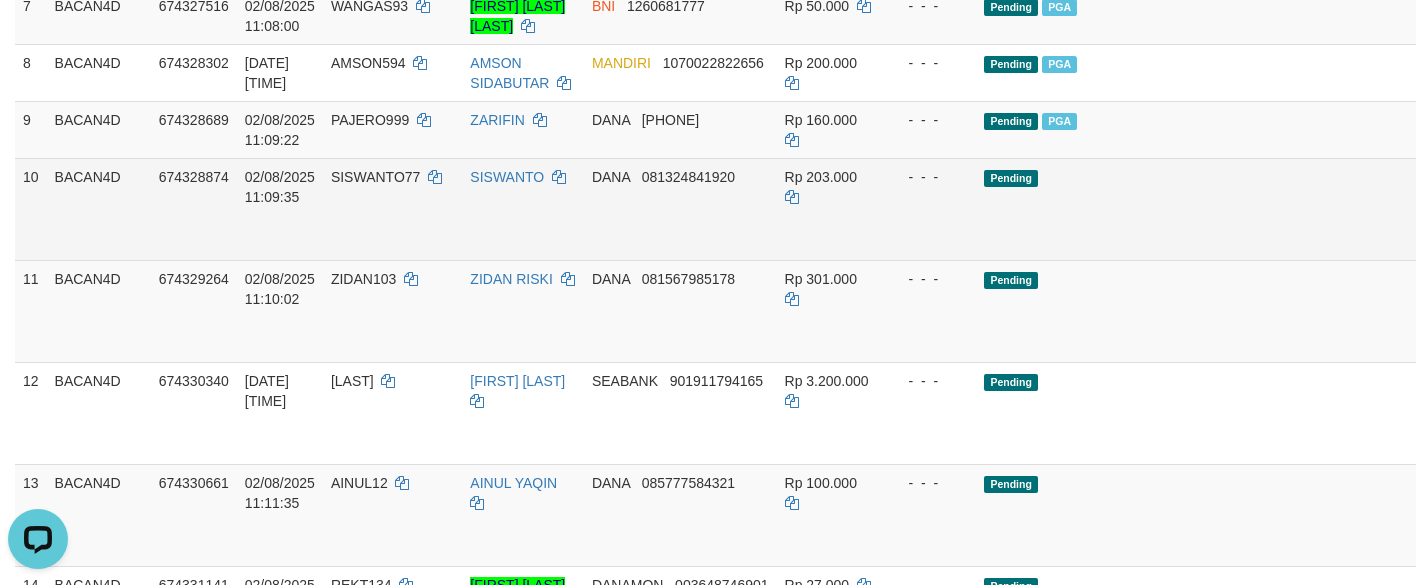 click on "Send PGA" at bounding box center (1463, 232) 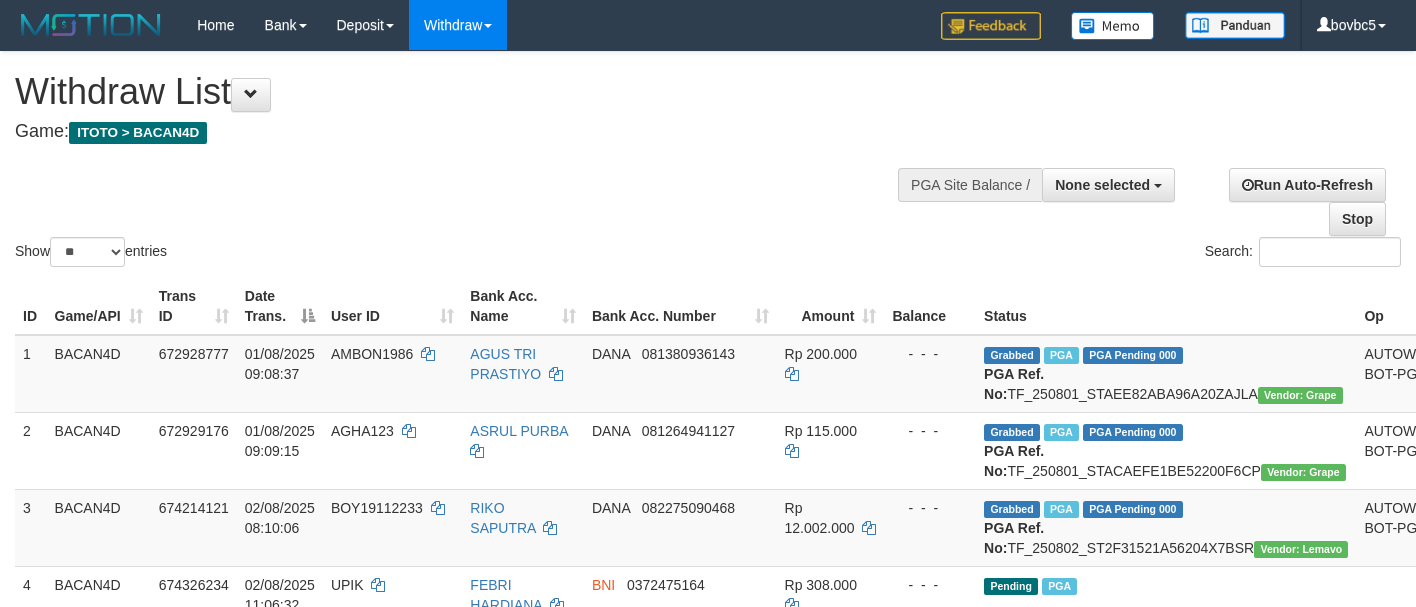 select 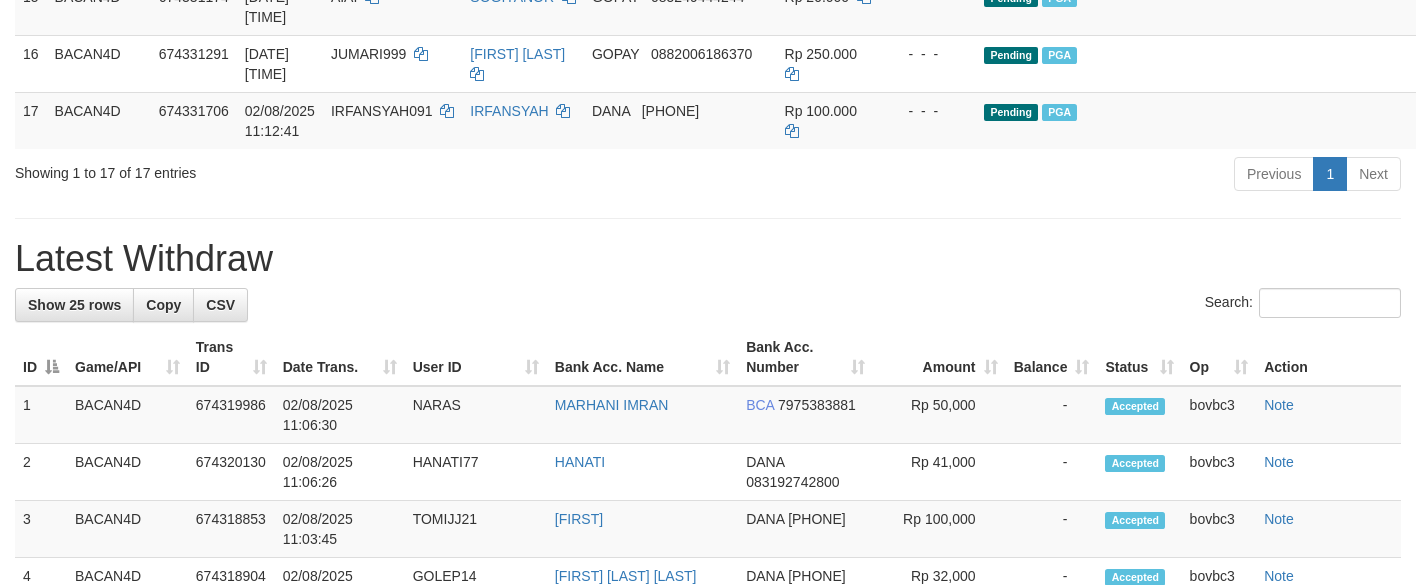 scroll, scrollTop: 1255, scrollLeft: 0, axis: vertical 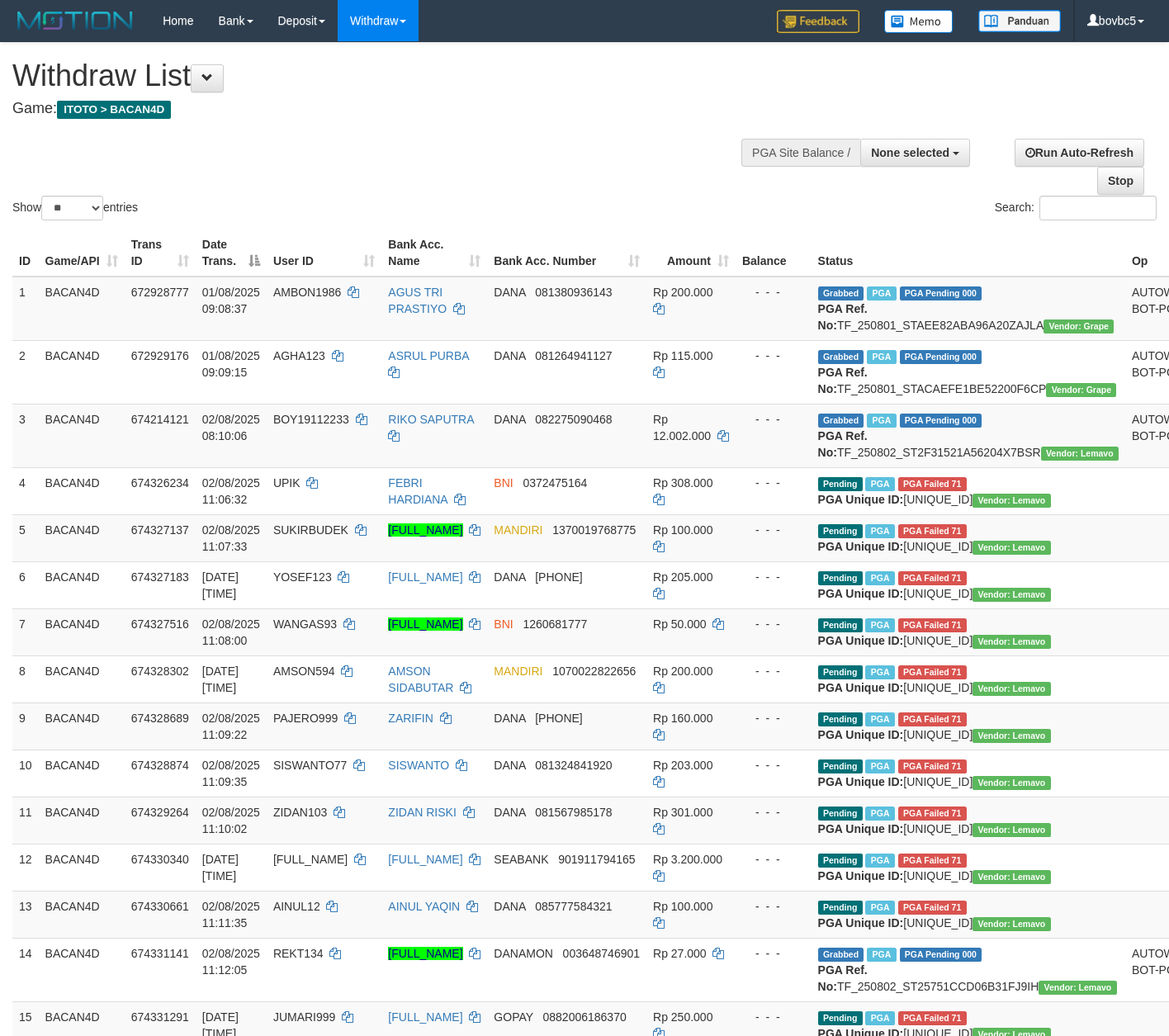 select 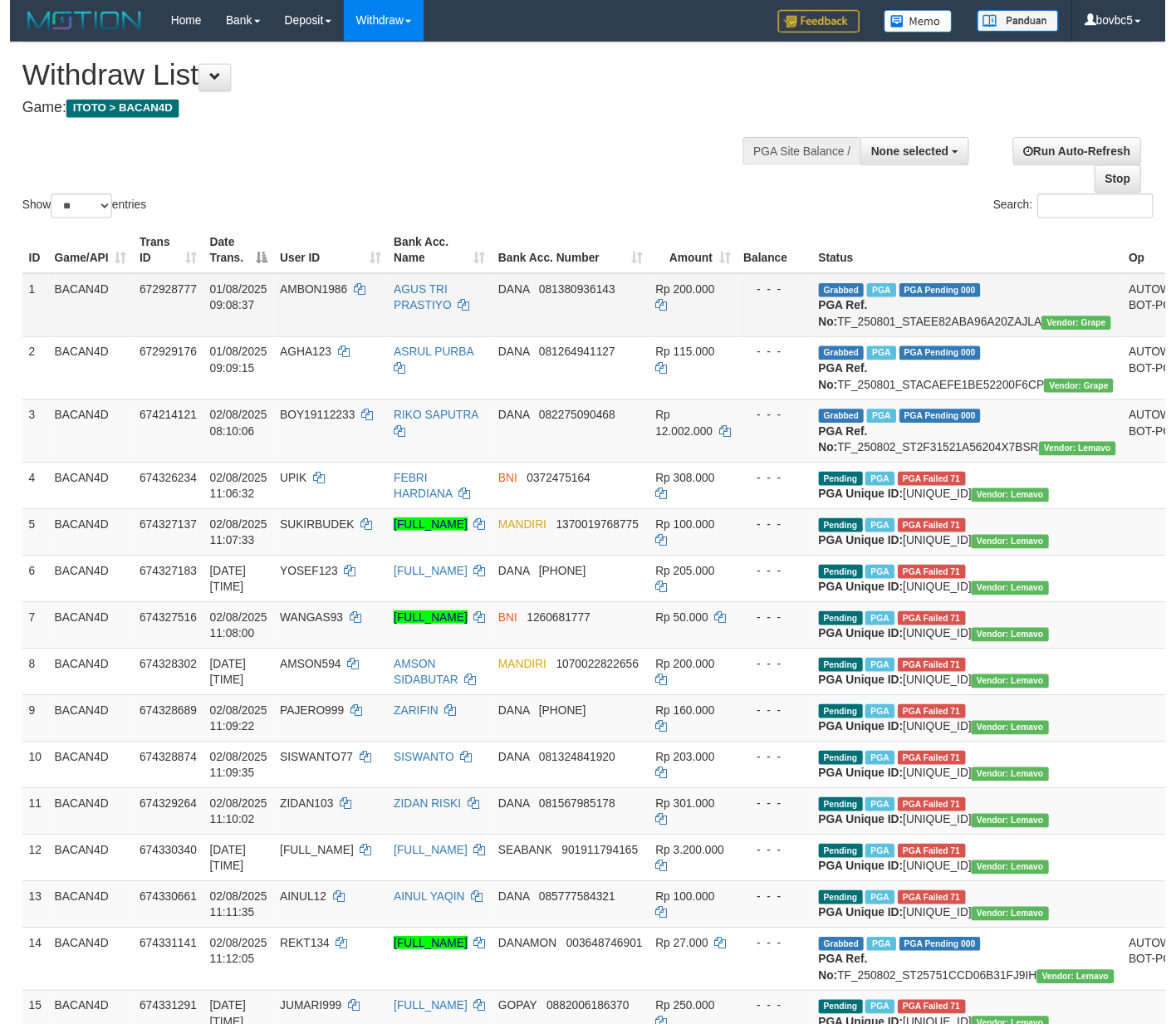 scroll, scrollTop: 0, scrollLeft: 0, axis: both 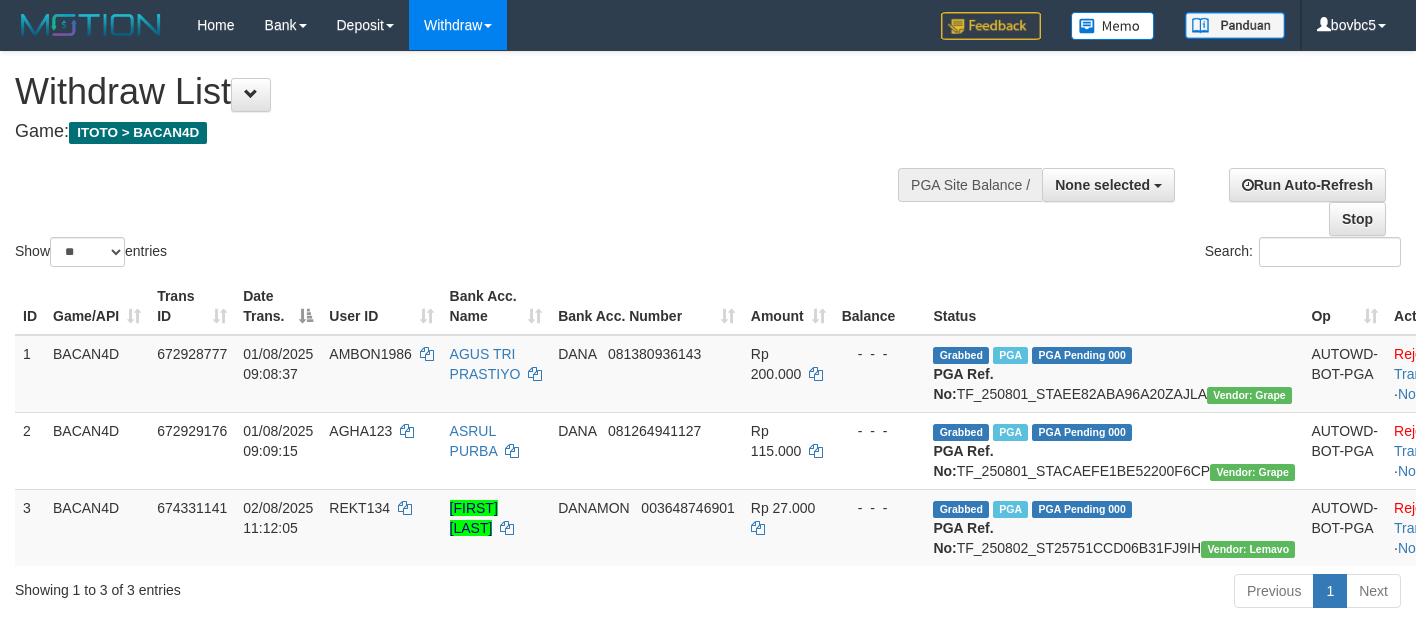 select 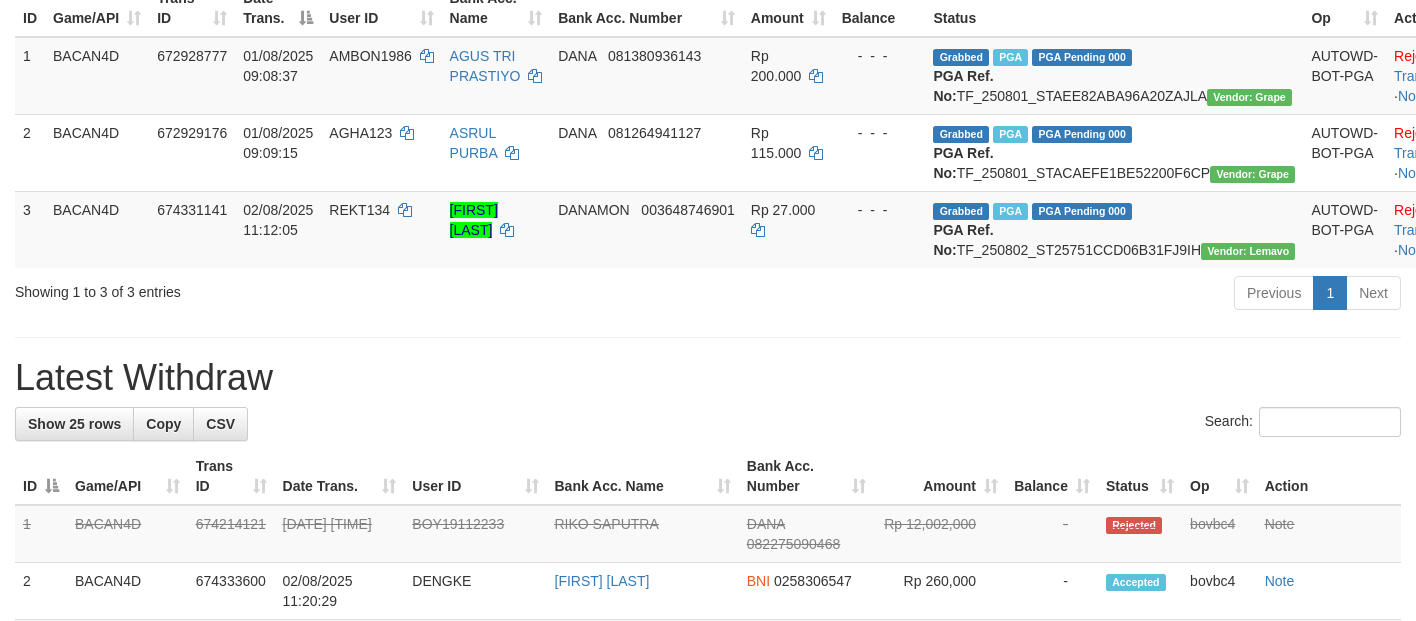 scroll, scrollTop: 0, scrollLeft: 0, axis: both 